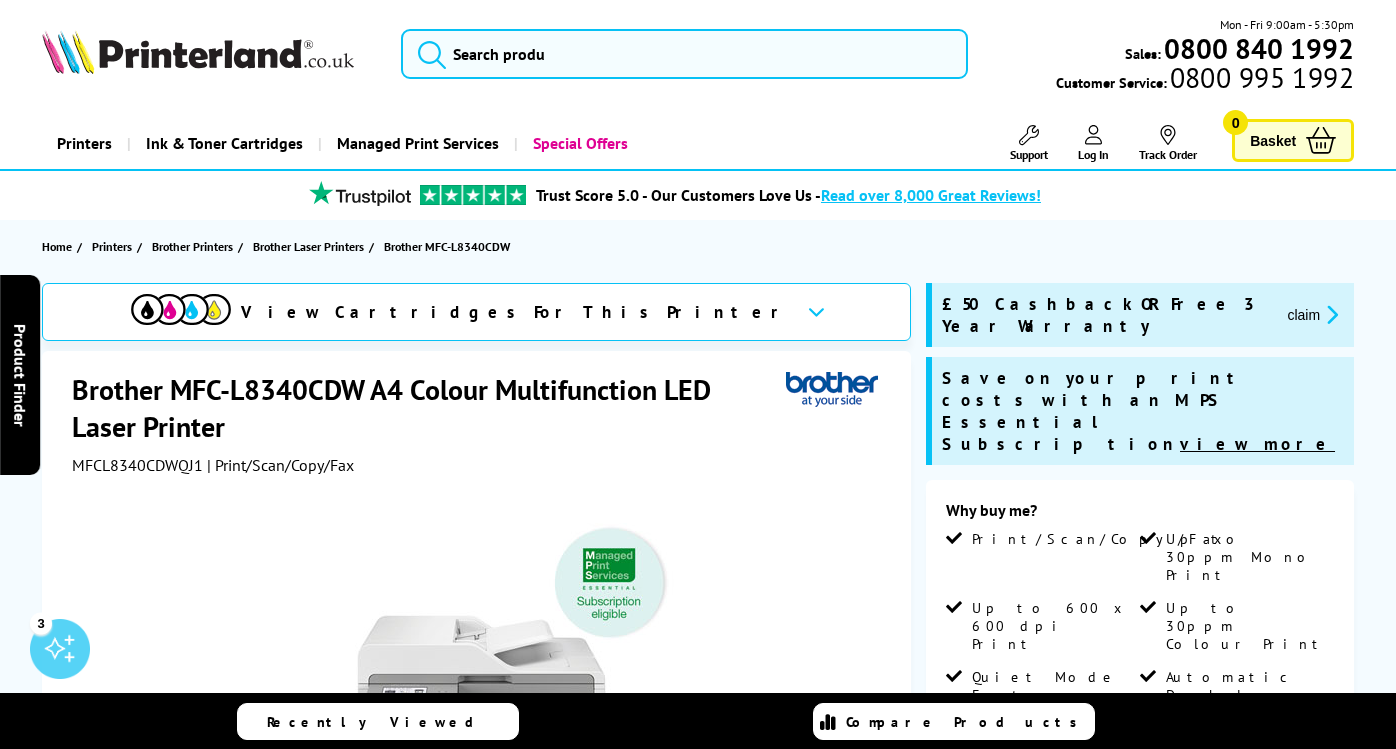scroll, scrollTop: 0, scrollLeft: 0, axis: both 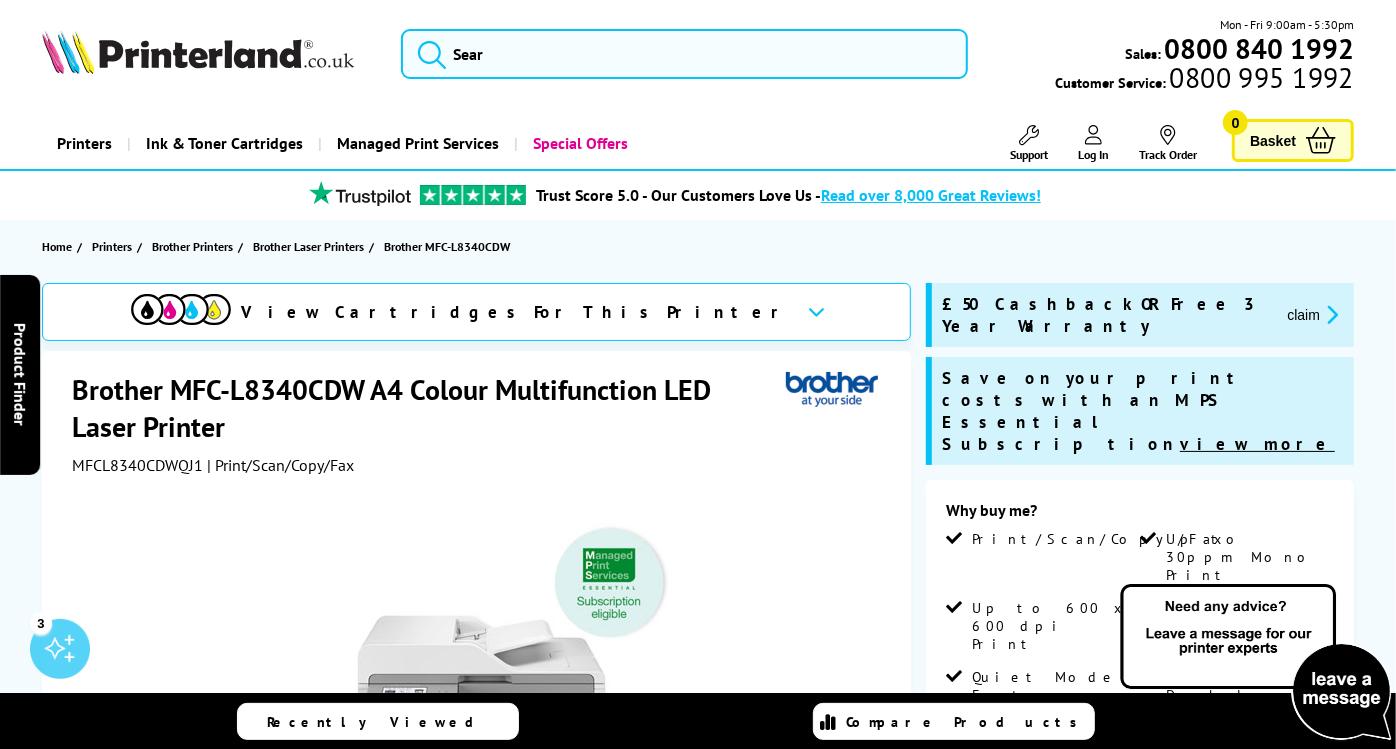 click on "Mon - Fri 9:00am - 5:30pm
Sales: 0800 840 1992
Customer Service: 0800 995 1992" at bounding box center [698, 59] 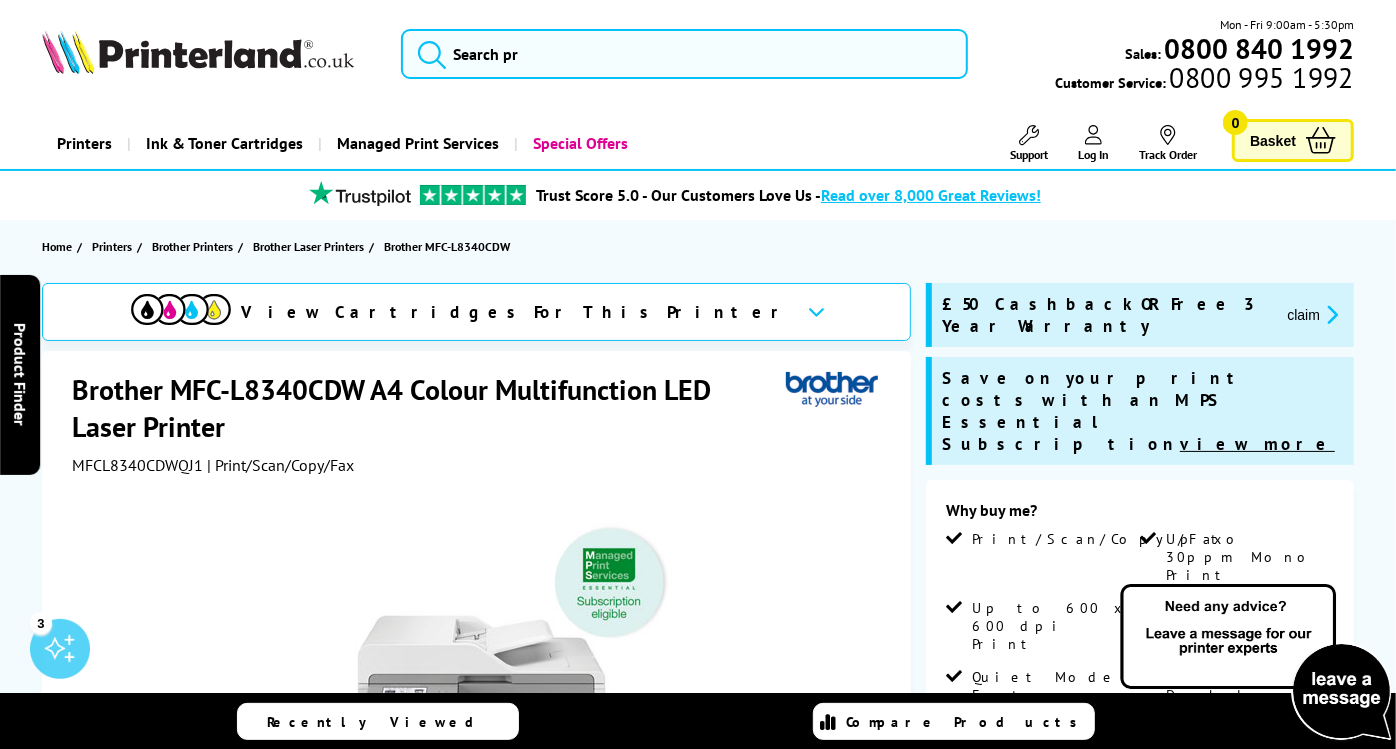 click on "Mon - Fri 9:00am - 5:30pm
Sales: 0800 840 1992
Customer Service: 0800 995 1992" at bounding box center [698, 59] 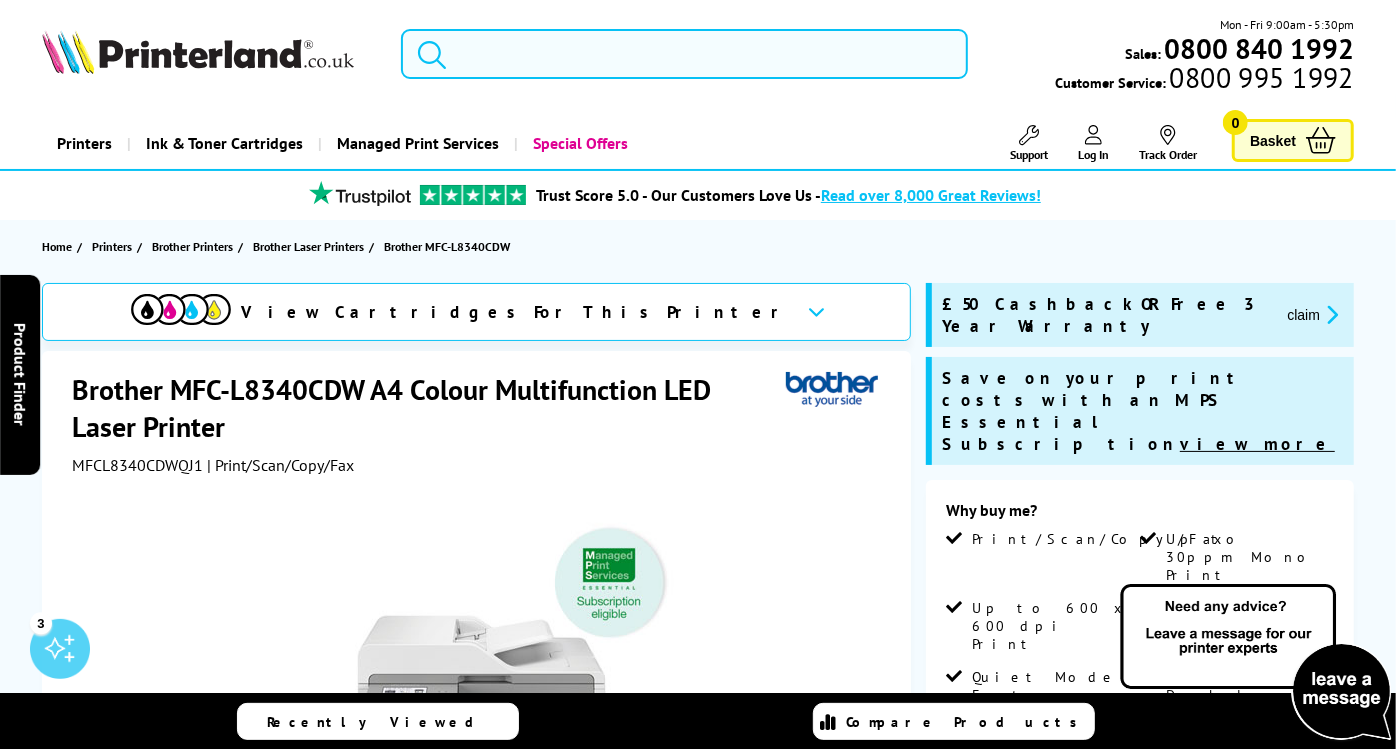 click at bounding box center (684, 54) 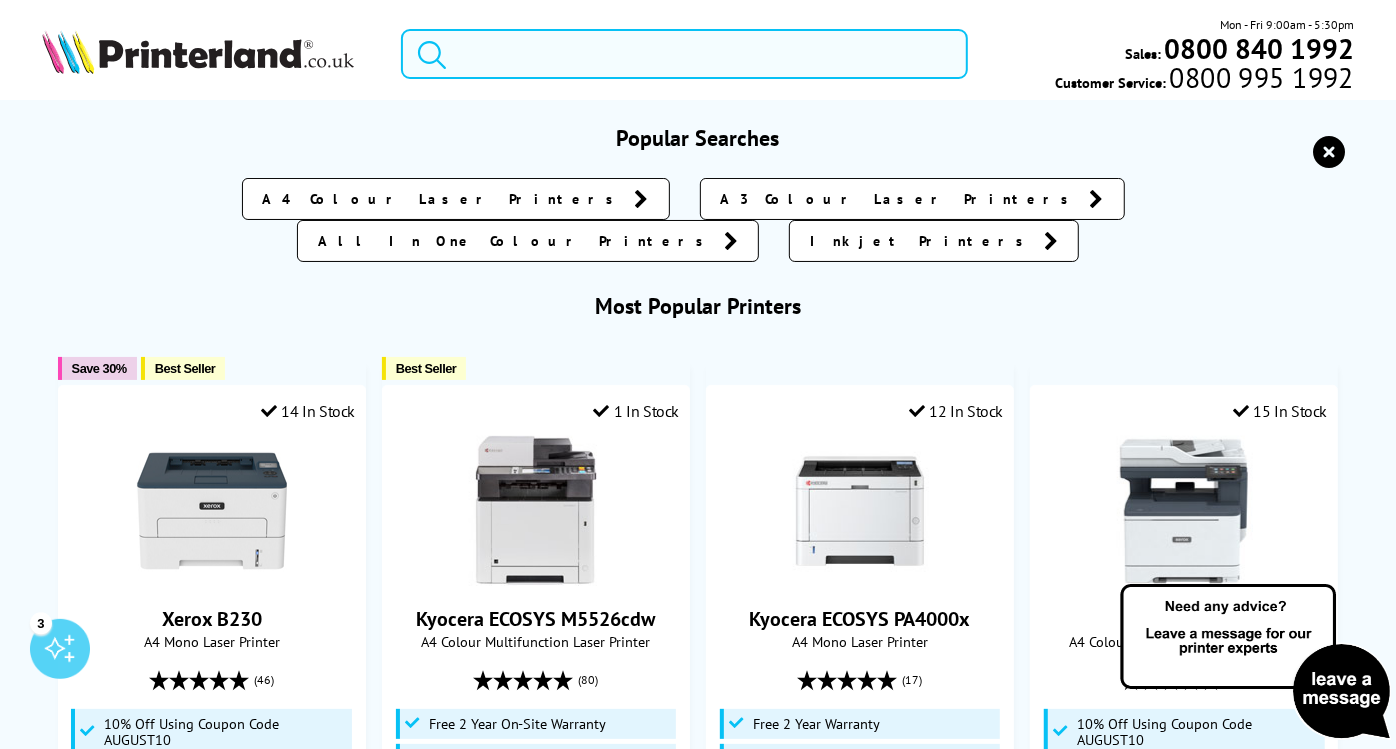 paste on "MFC-L8340CDW" 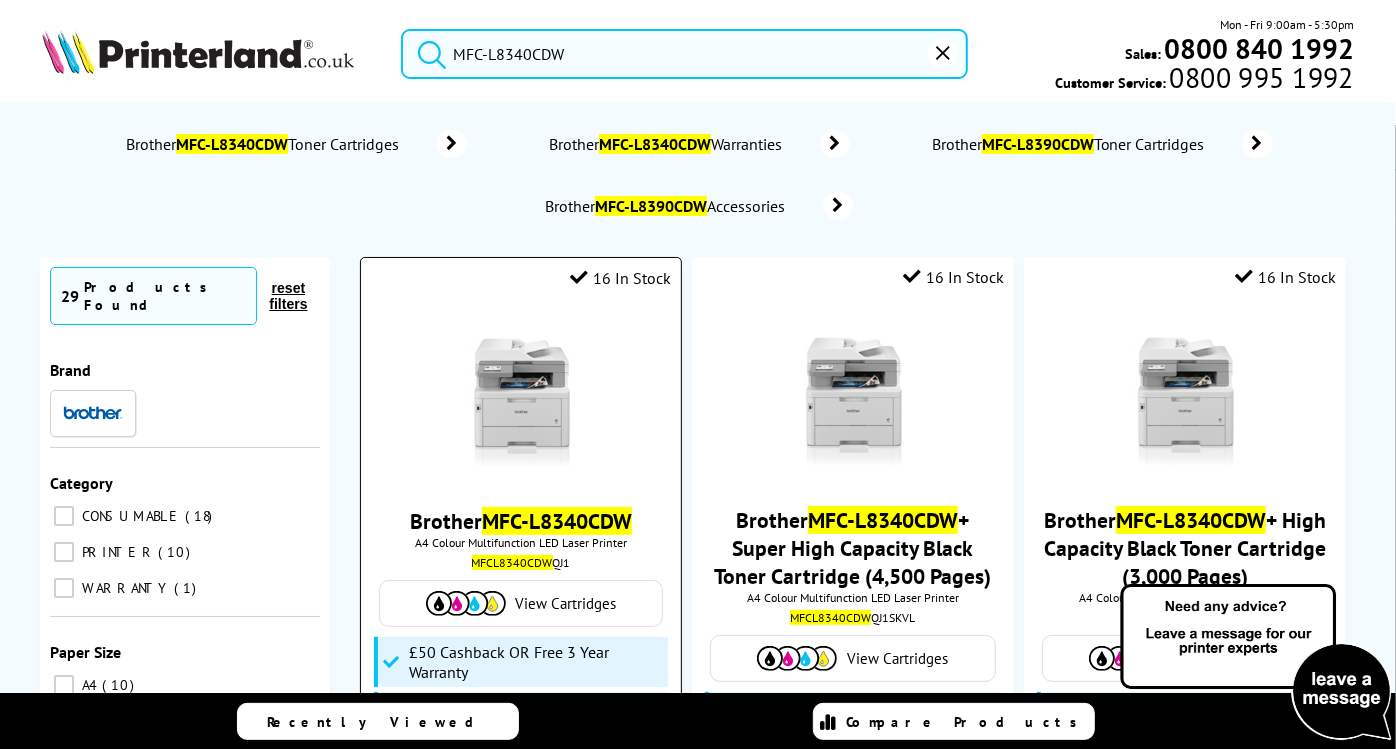 type on "MFC-L8340CDW" 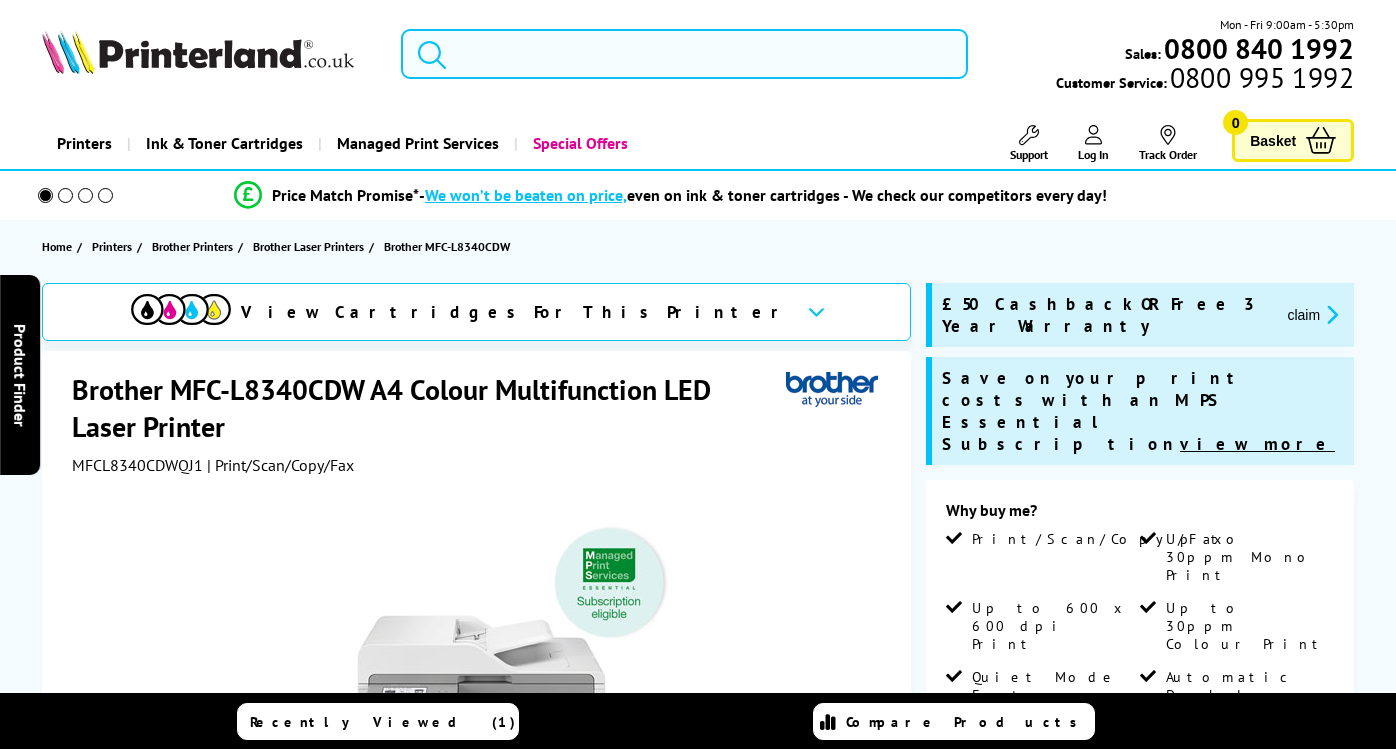 scroll, scrollTop: 0, scrollLeft: 0, axis: both 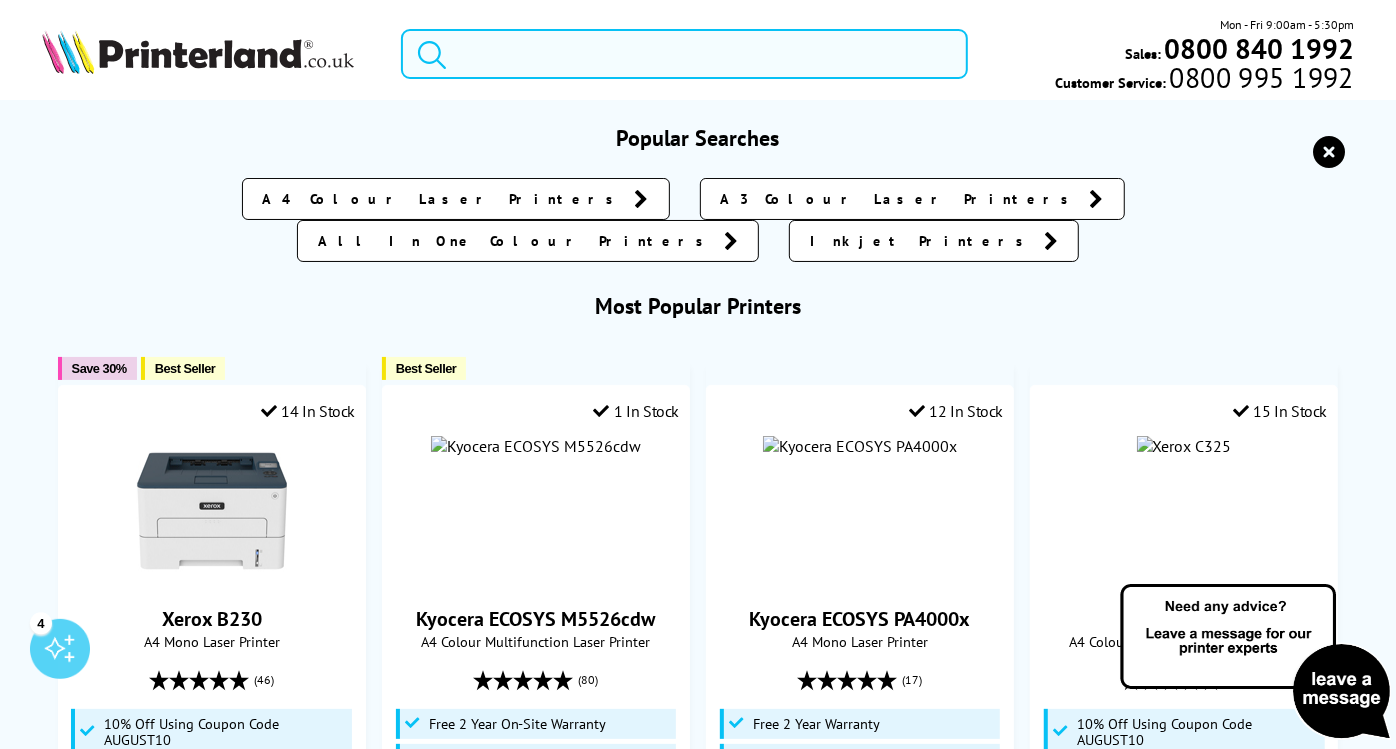click at bounding box center (684, 54) 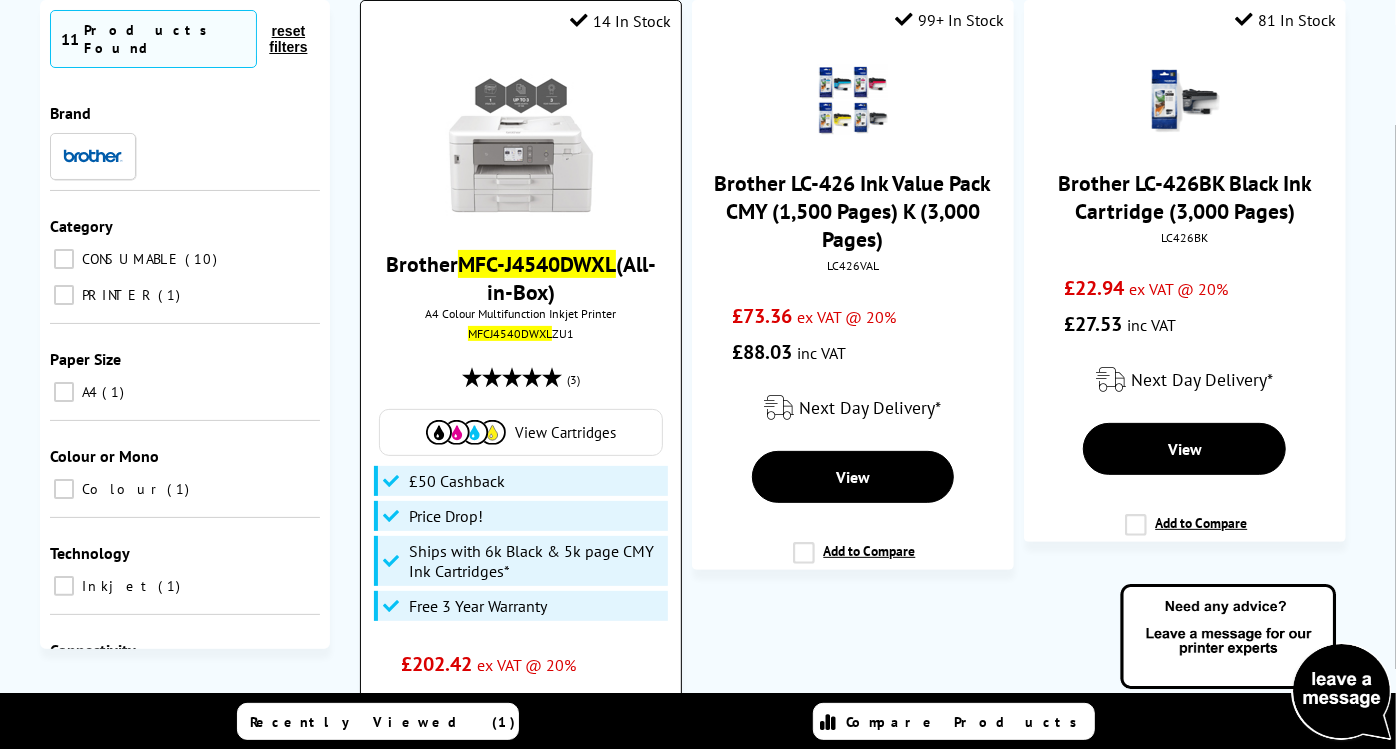 scroll, scrollTop: 203, scrollLeft: 0, axis: vertical 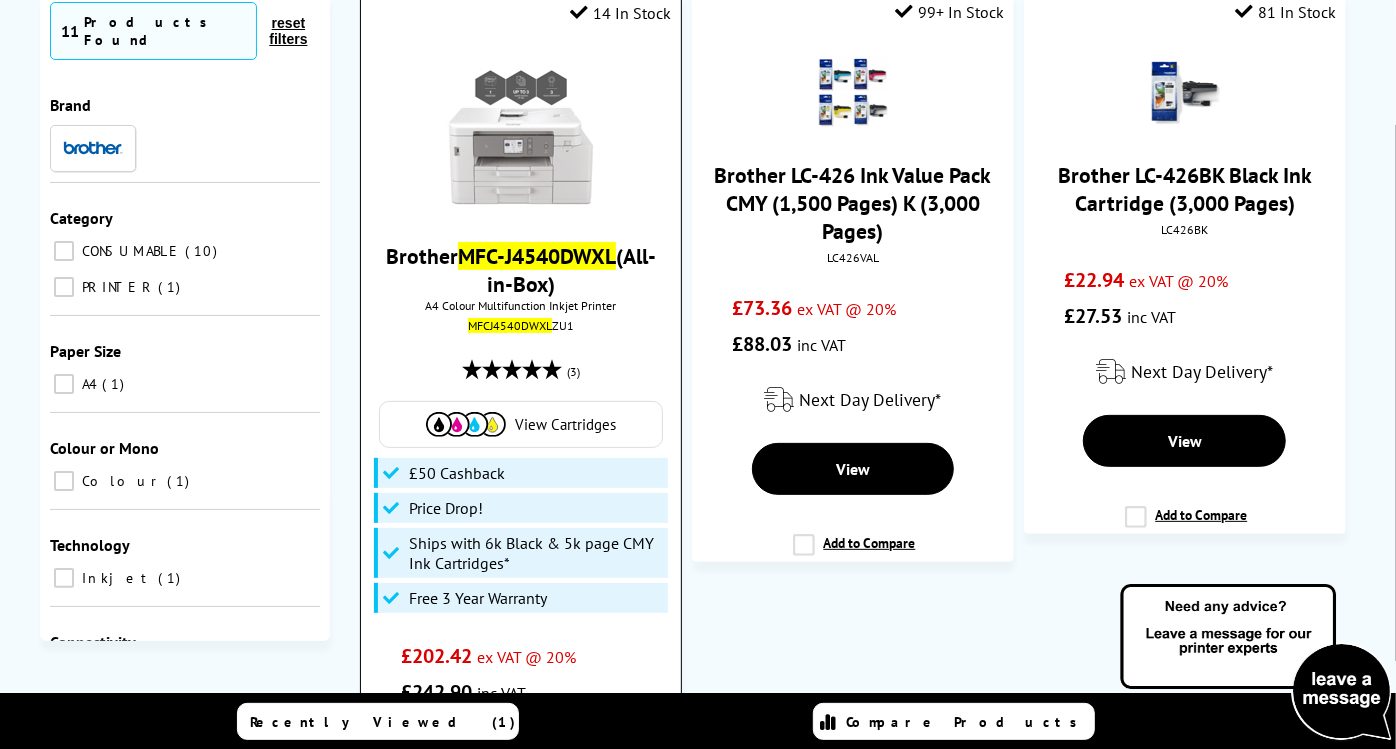 type on "MFC-J4540DWXL" 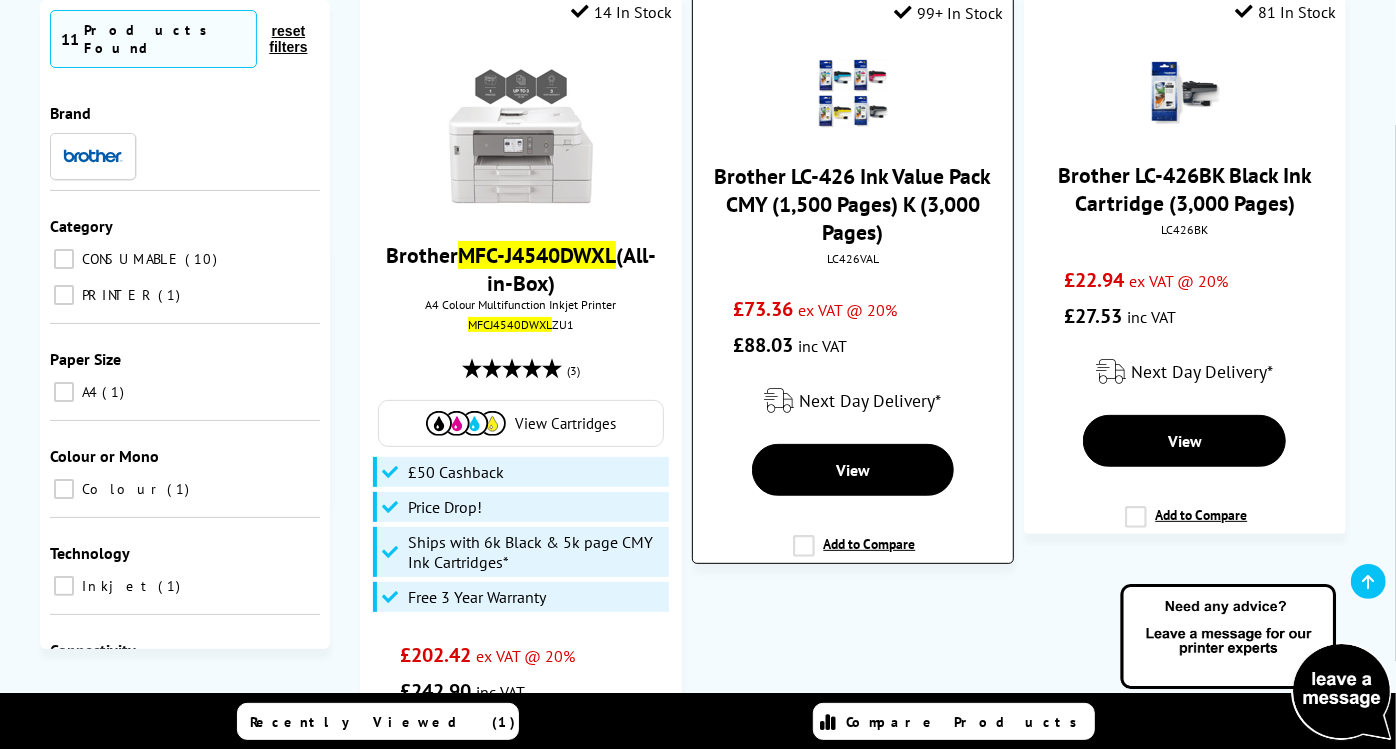 click on "Brother LC-426 Ink Value Pack CMY (1,500 Pages) K (3,000 Pages)" at bounding box center [852, 204] 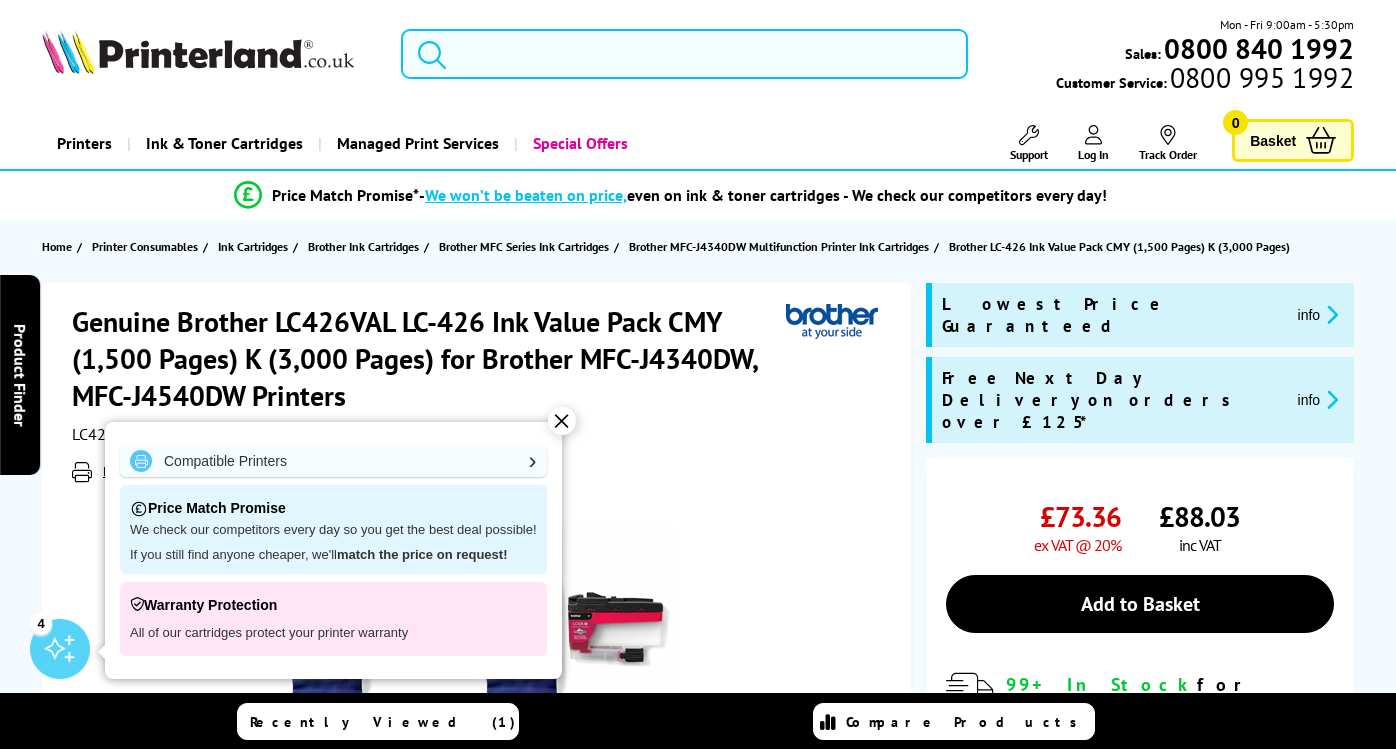 scroll, scrollTop: 0, scrollLeft: 0, axis: both 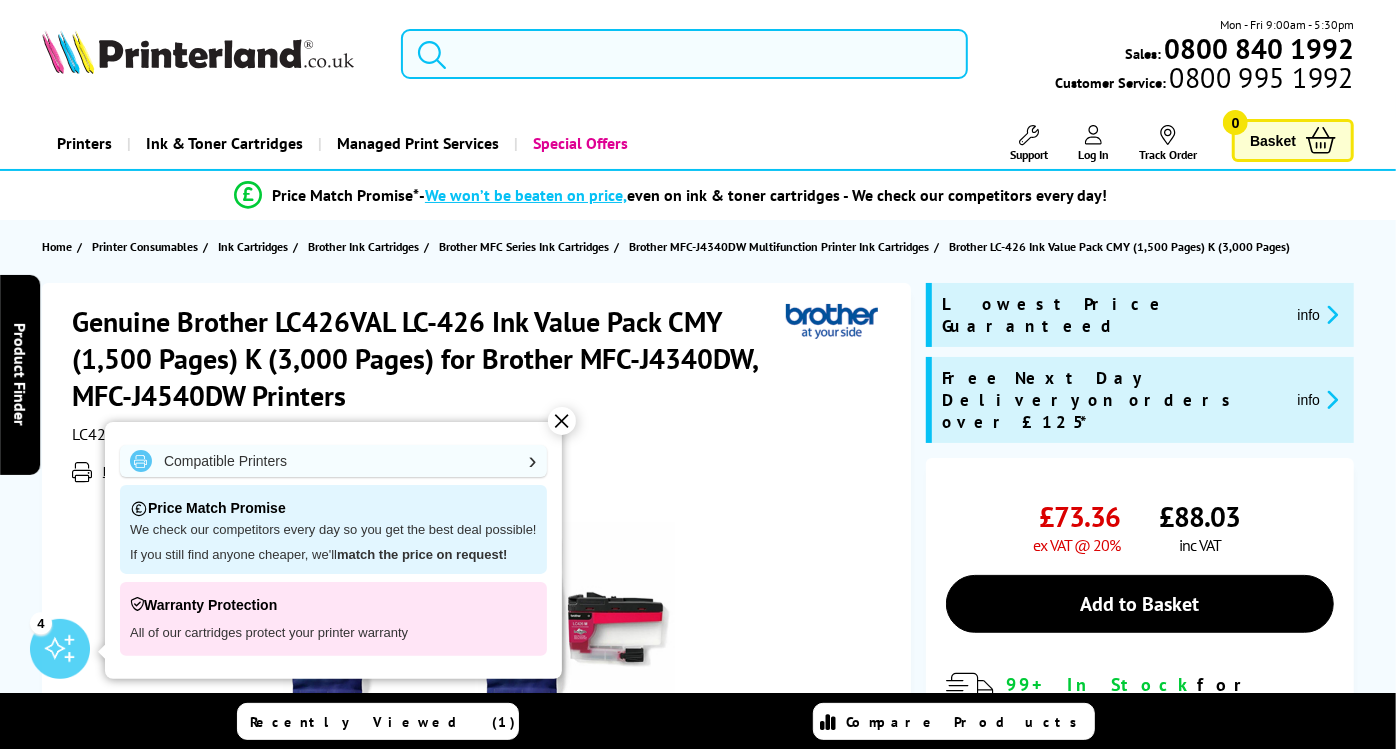 click at bounding box center [684, 54] 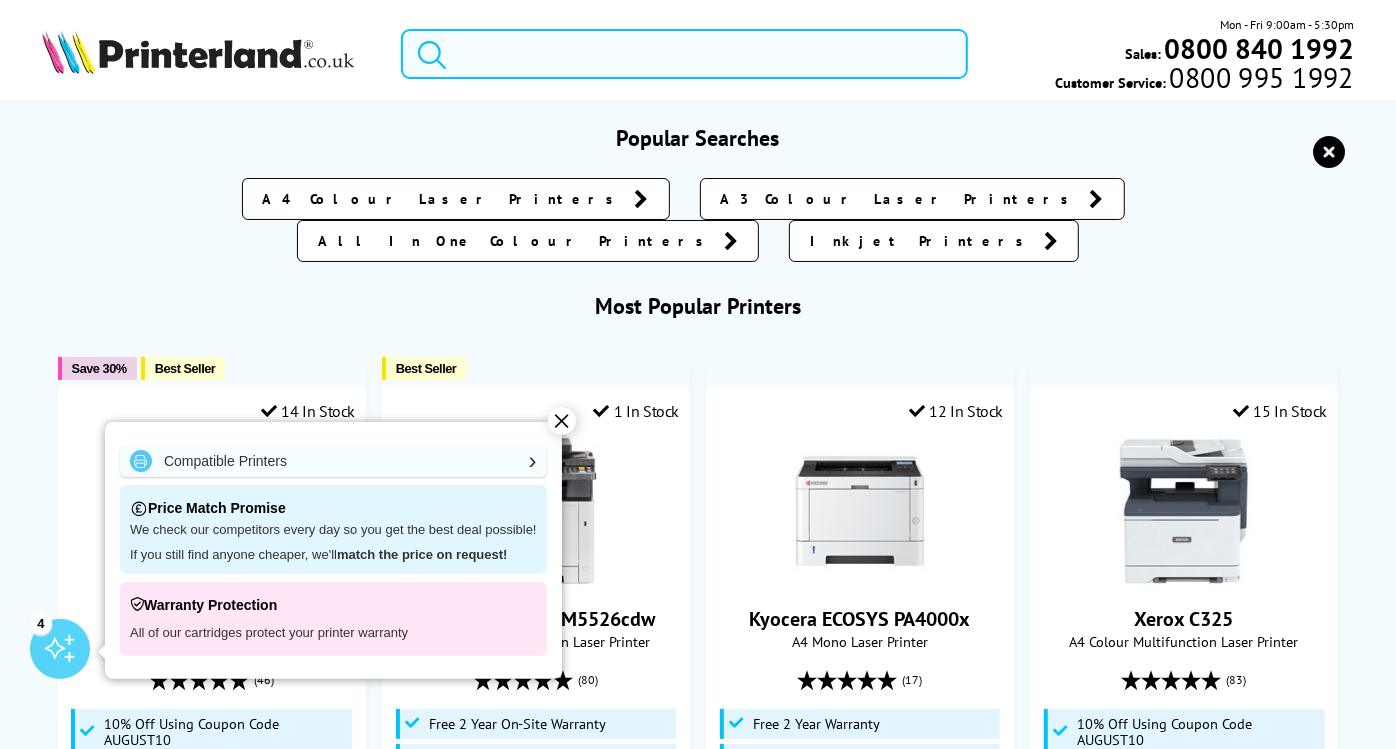 paste on "MFC-J6540DW" 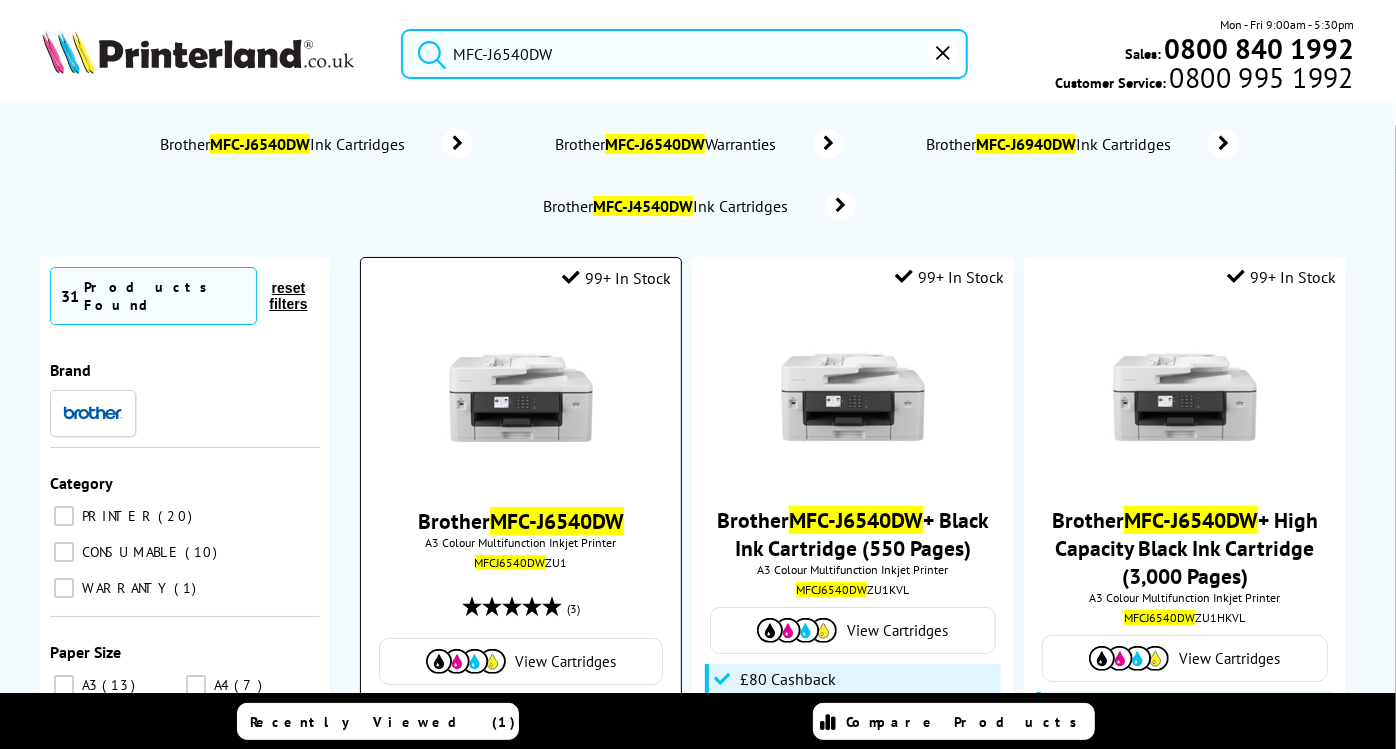 type on "MFC-J6540DW" 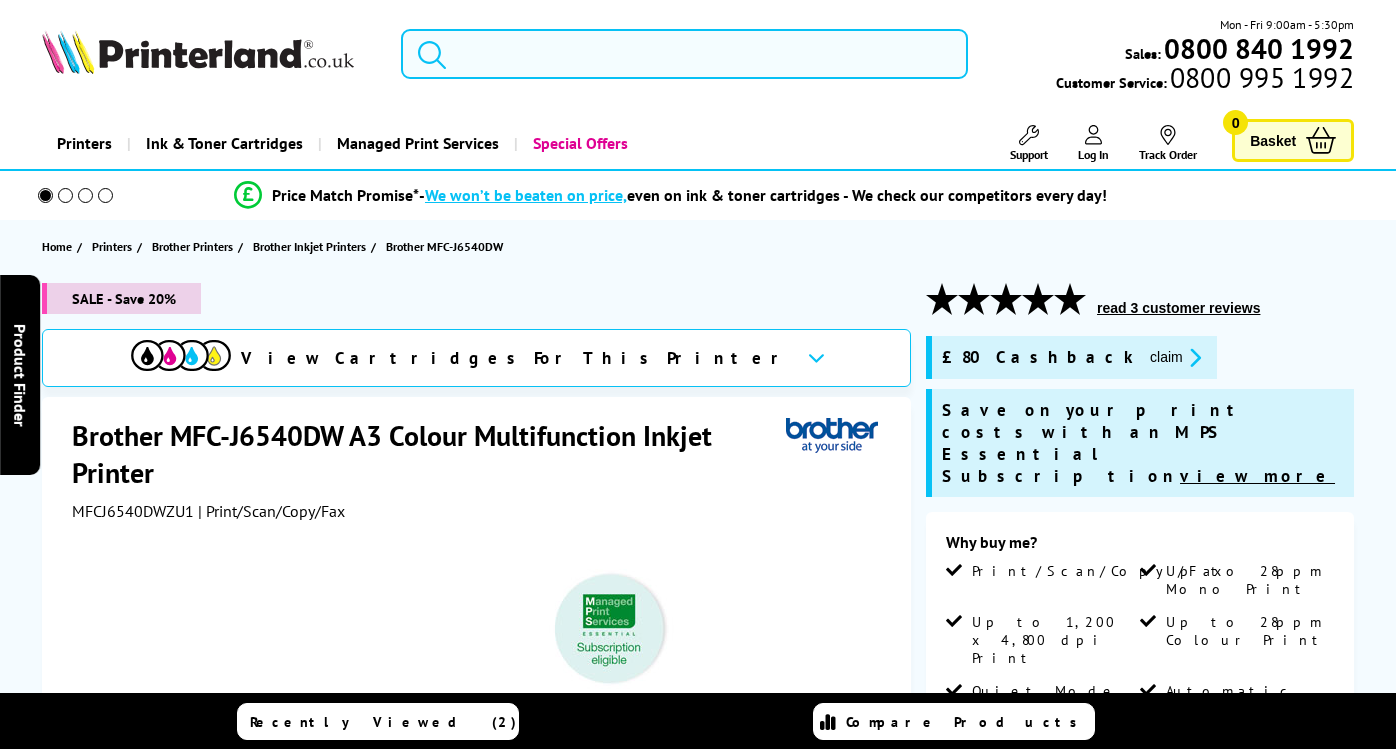 scroll, scrollTop: 0, scrollLeft: 0, axis: both 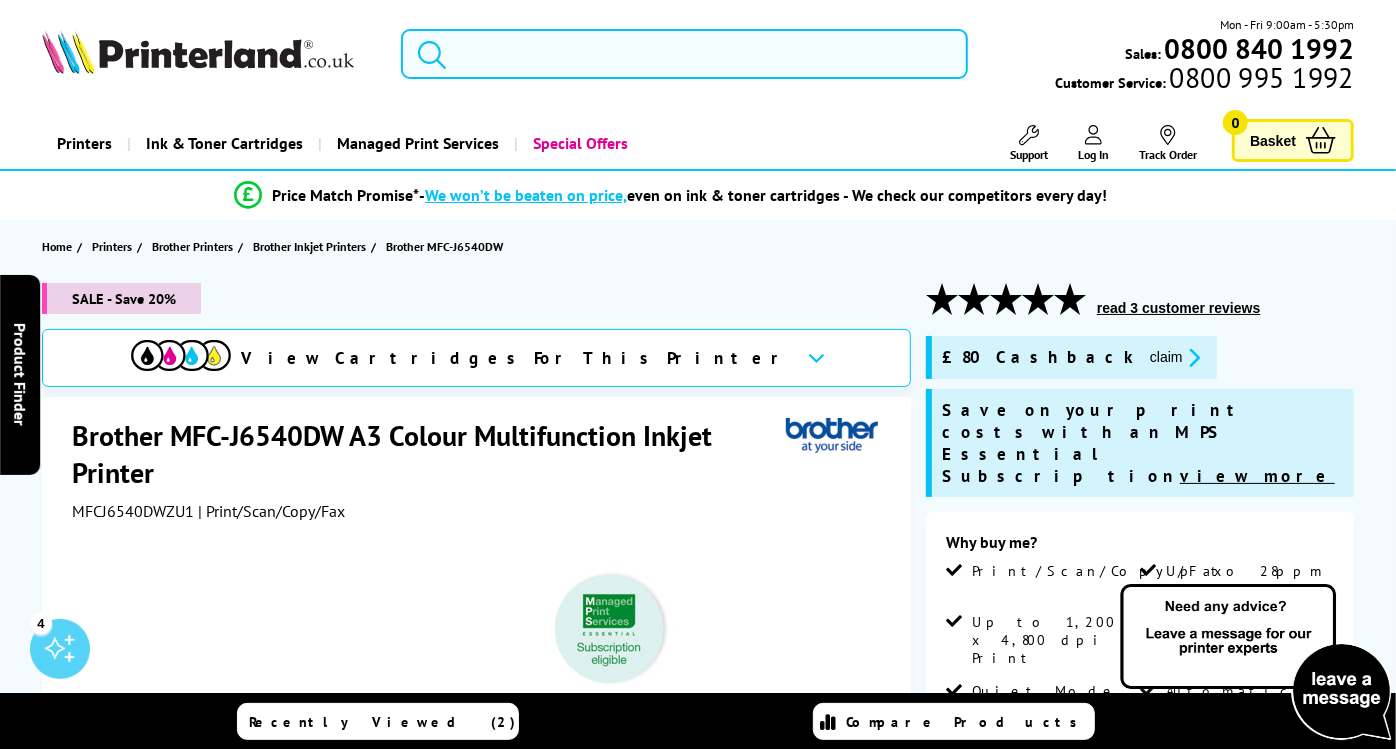 click at bounding box center (684, 54) 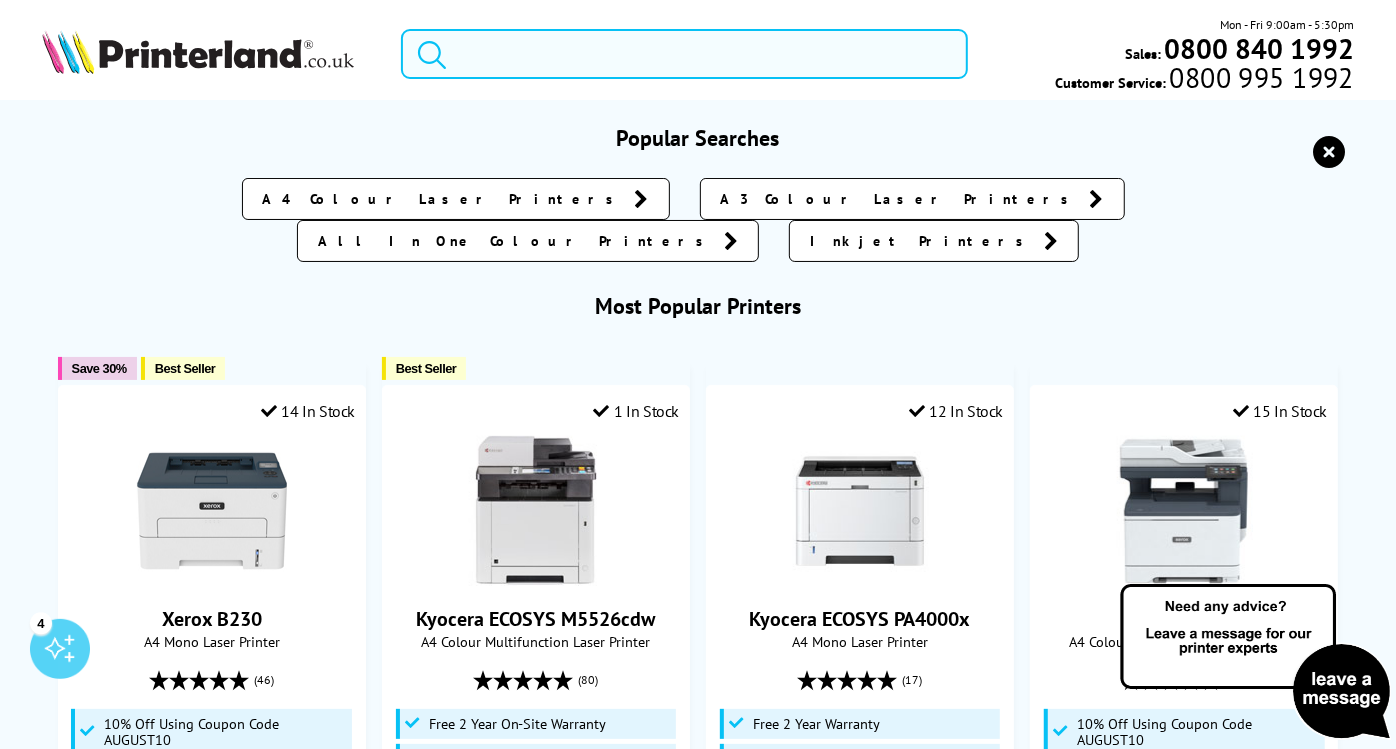 paste on "MFC-J6940DW" 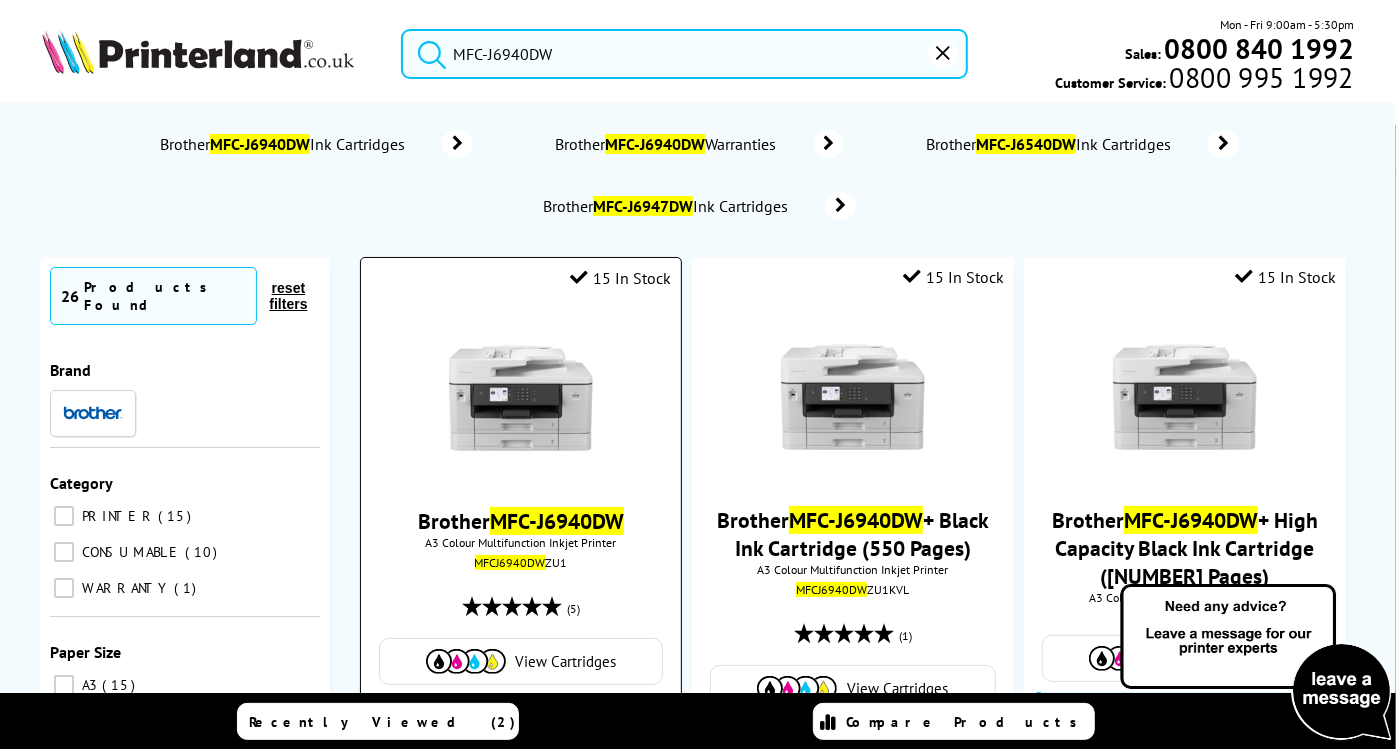 type on "MFC-J6940DW" 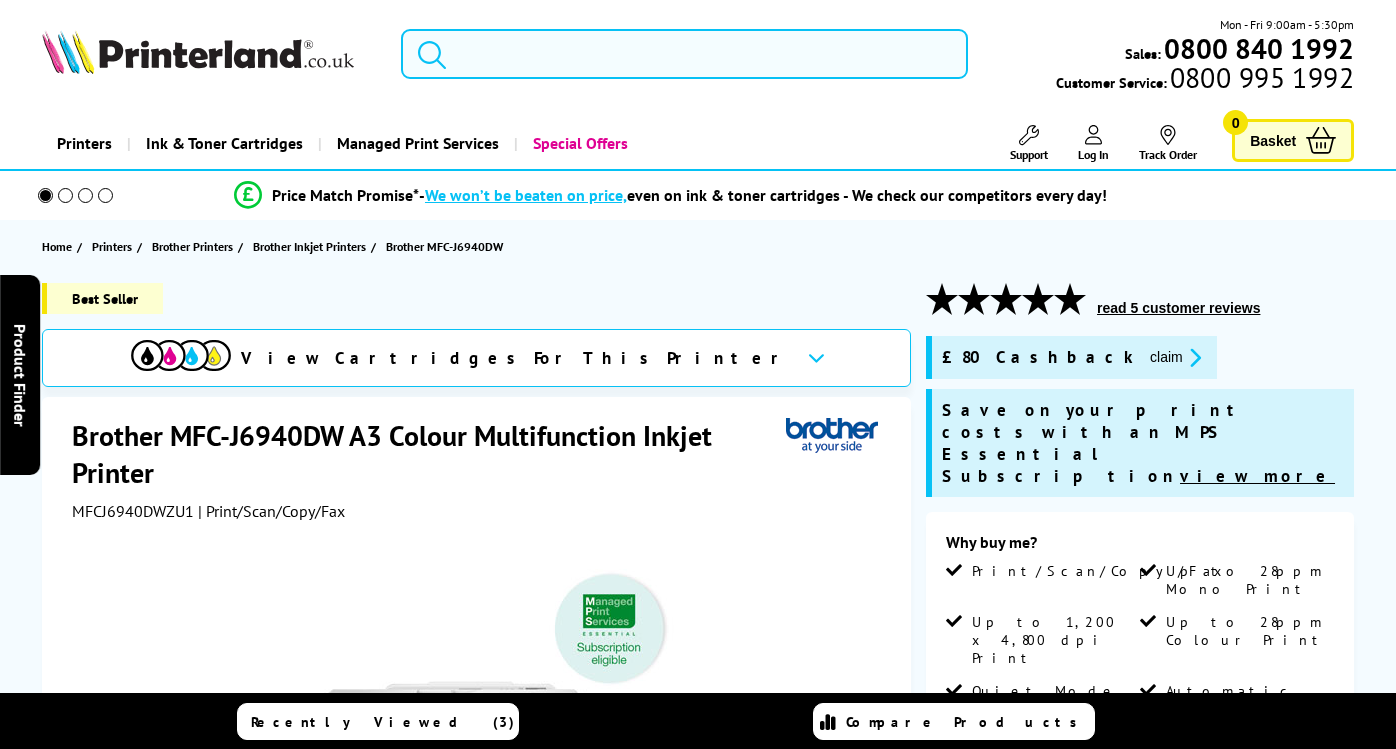 scroll, scrollTop: 0, scrollLeft: 0, axis: both 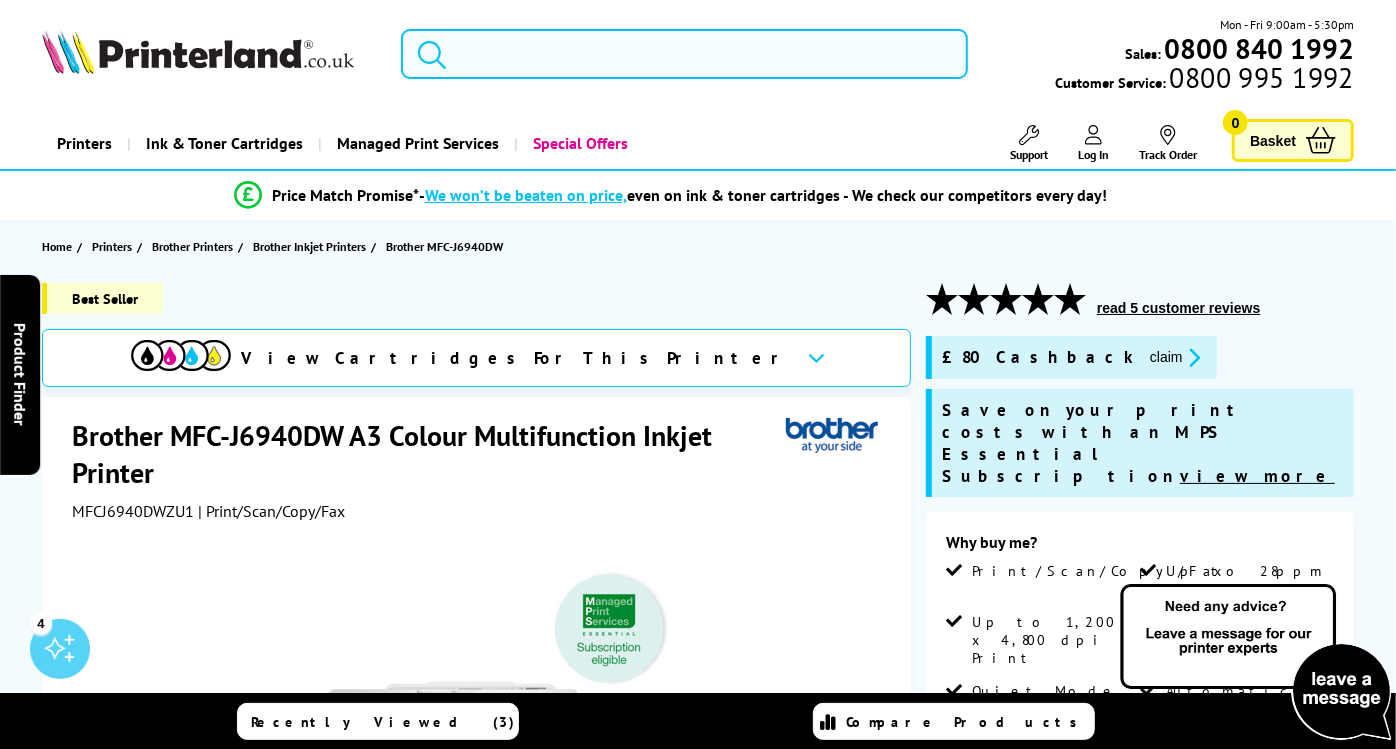 click at bounding box center [684, 54] 